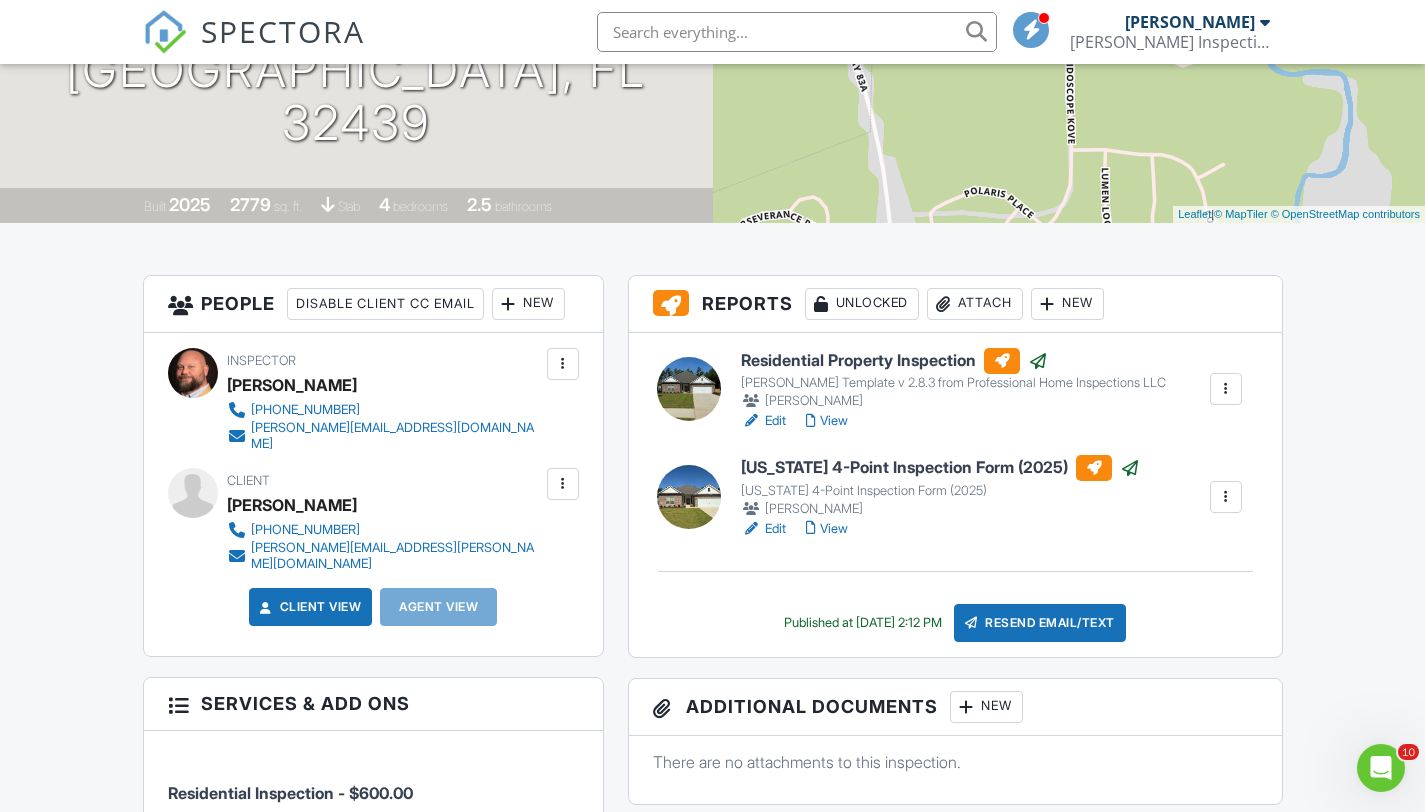 scroll, scrollTop: 332, scrollLeft: 0, axis: vertical 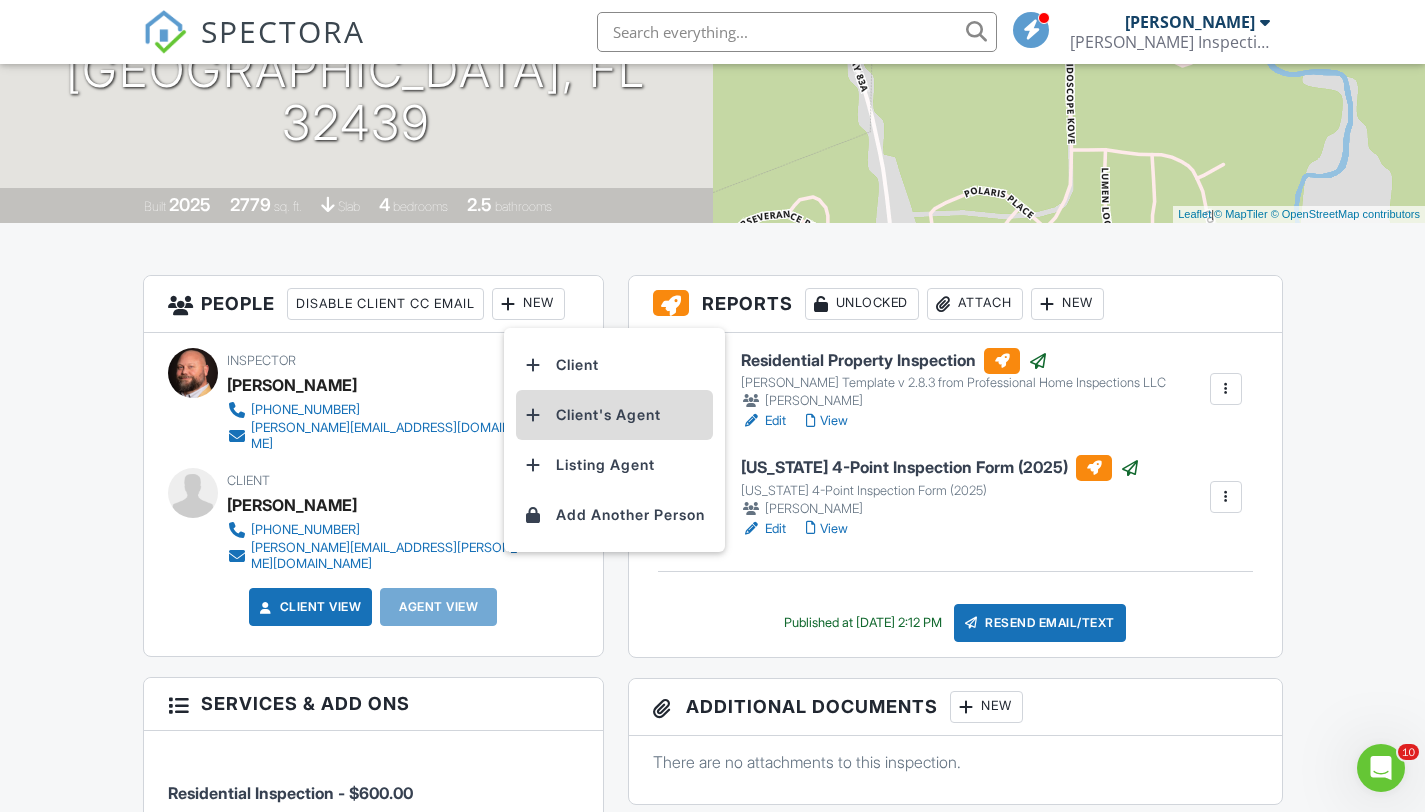 click on "Client's Agent" at bounding box center (614, 415) 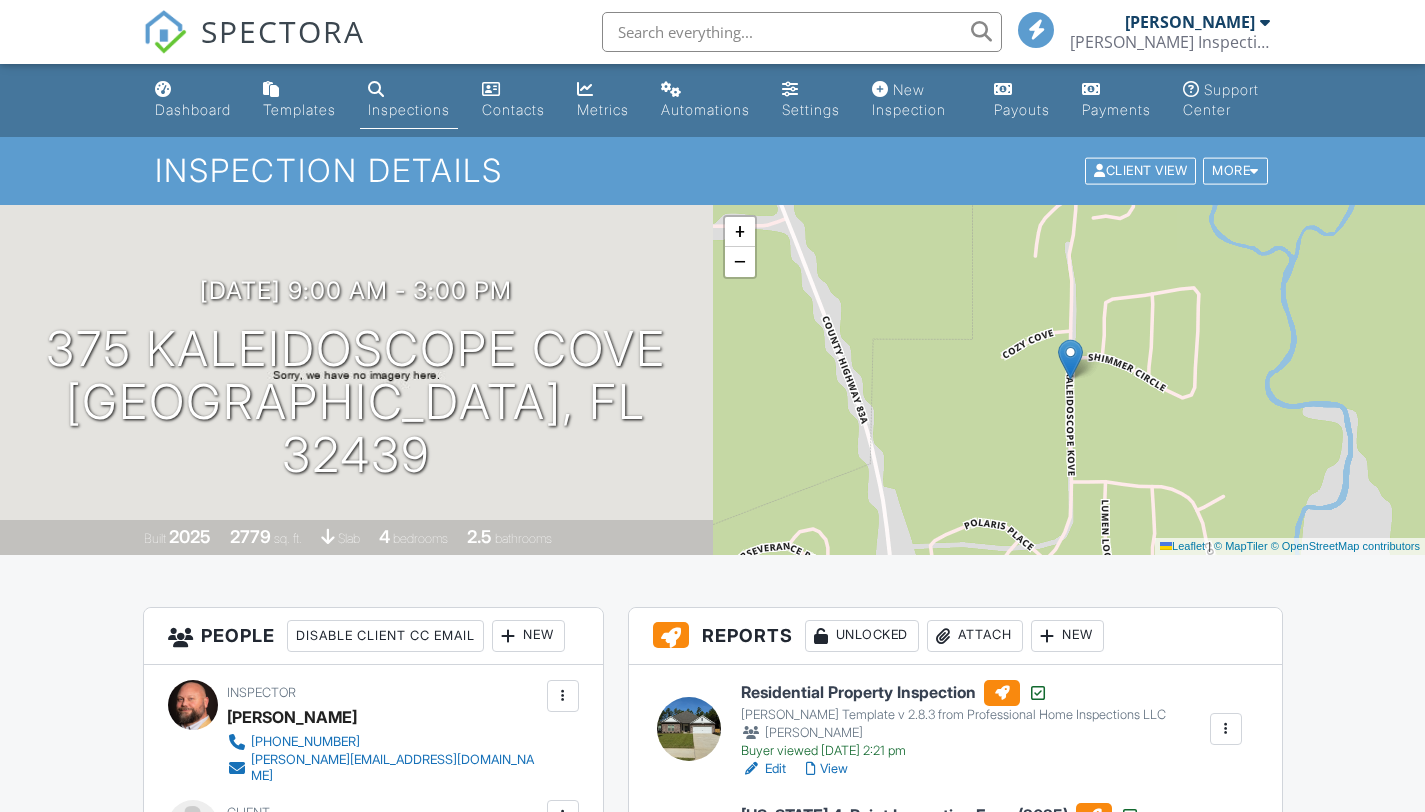 click on "Resend Email/Text" at bounding box center [1040, 987] 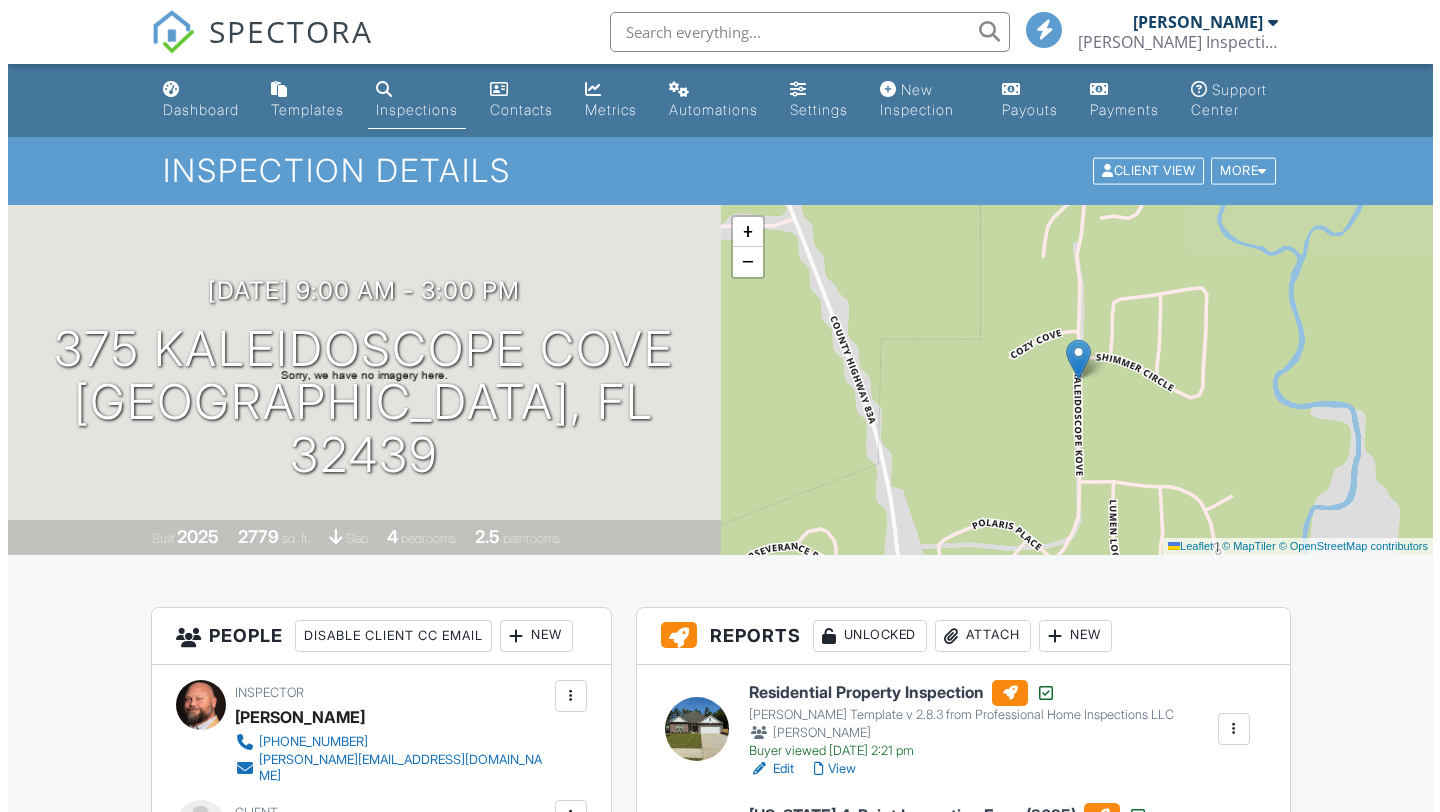 scroll, scrollTop: 333, scrollLeft: 0, axis: vertical 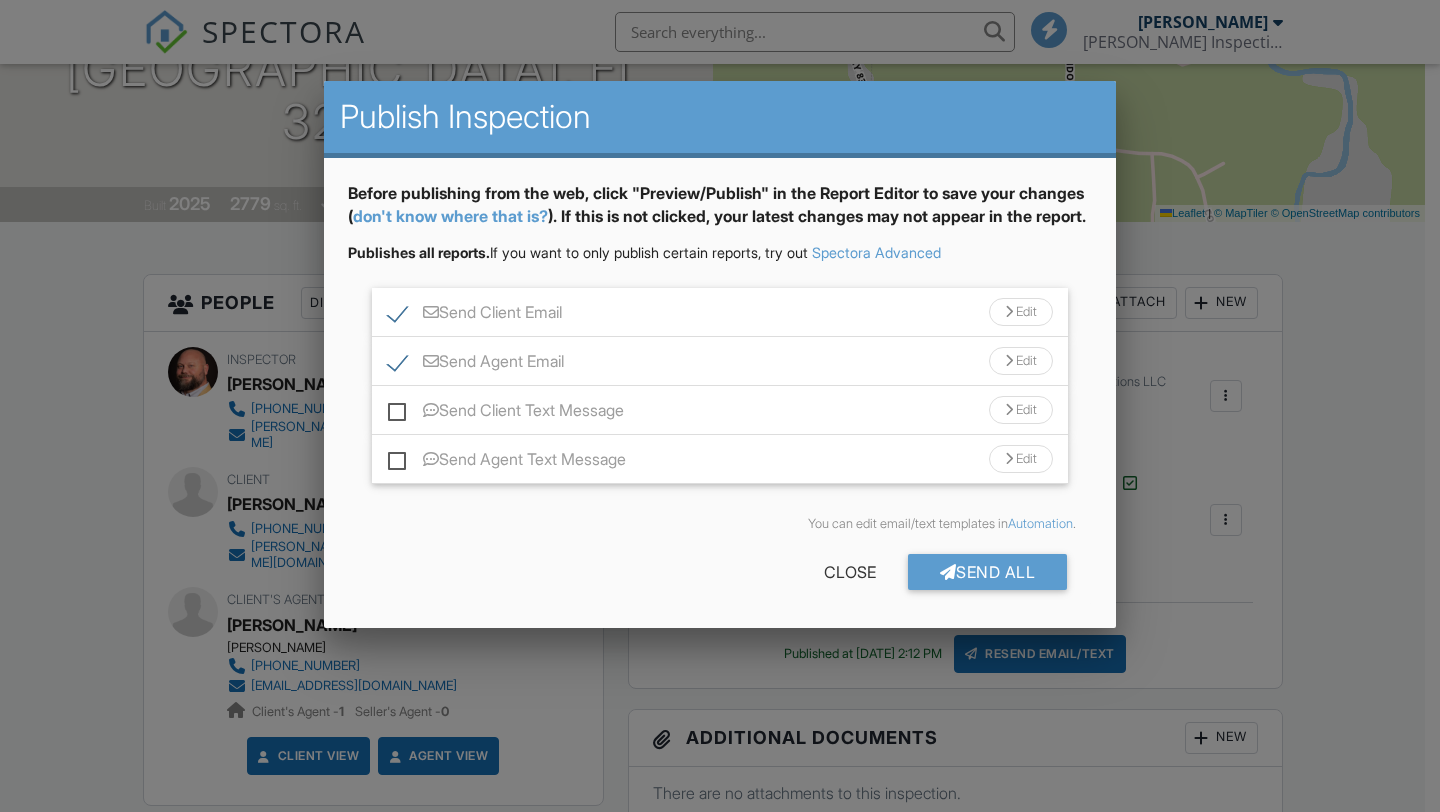 click on "Send Client Email" at bounding box center [475, 315] 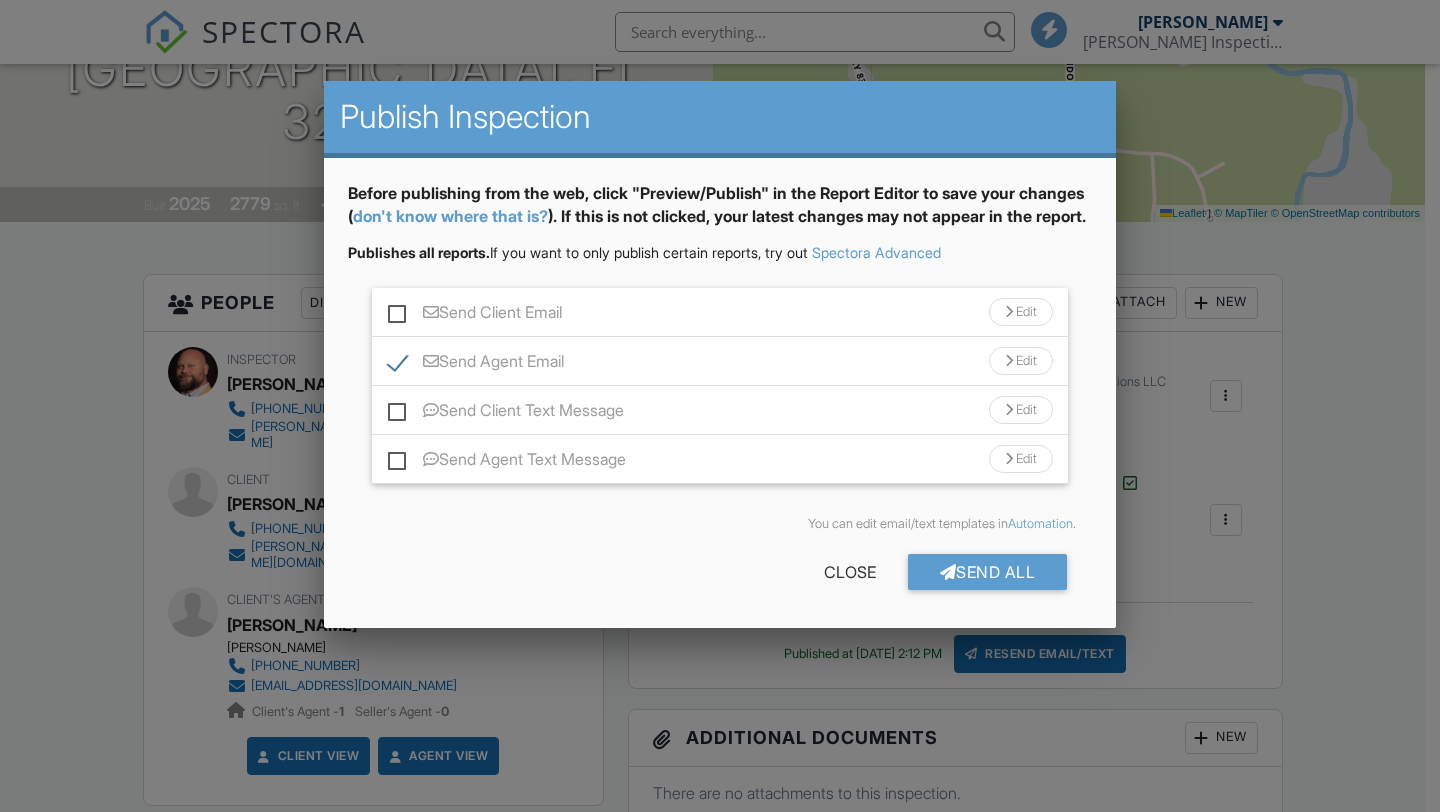 scroll, scrollTop: 333, scrollLeft: 0, axis: vertical 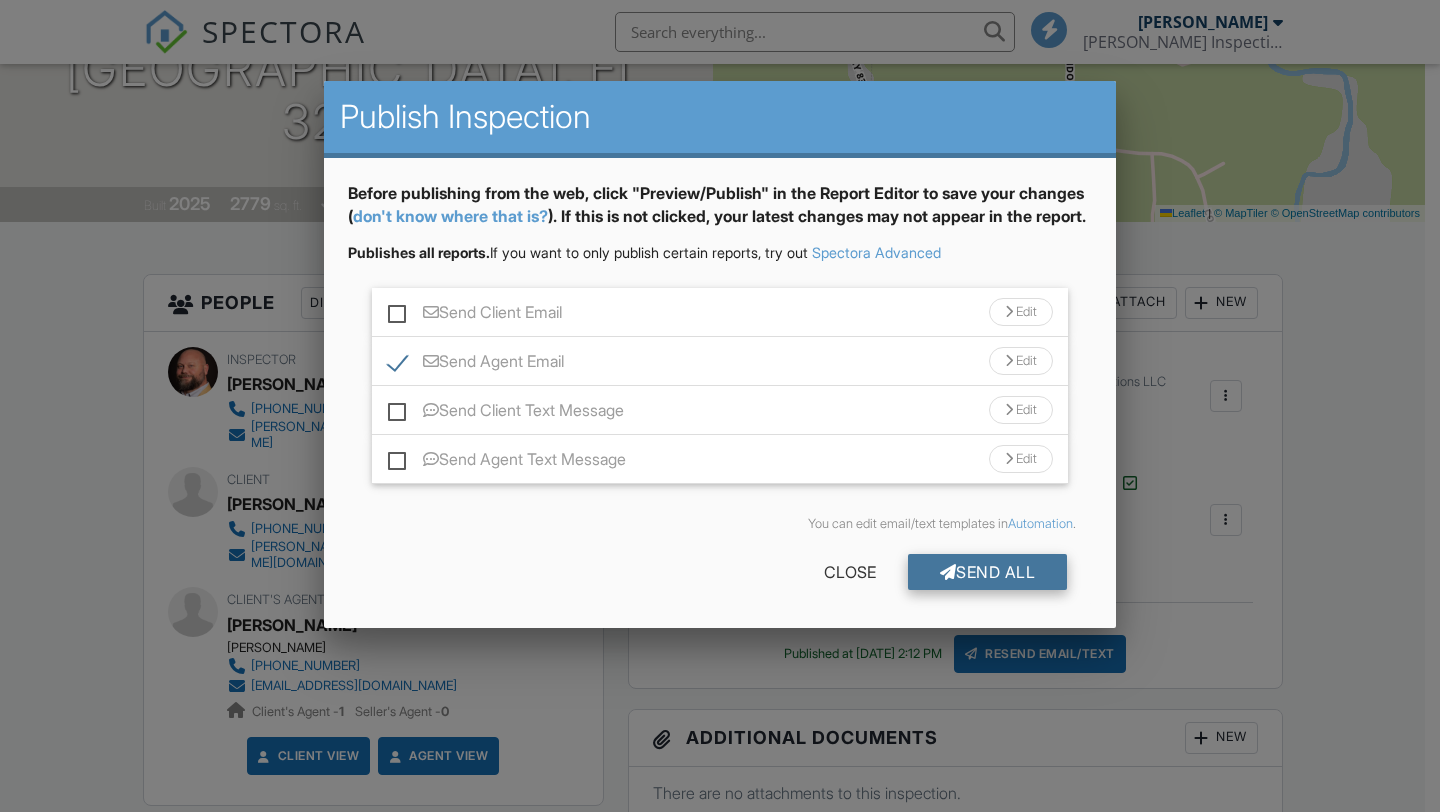 click on "Send All" at bounding box center (988, 572) 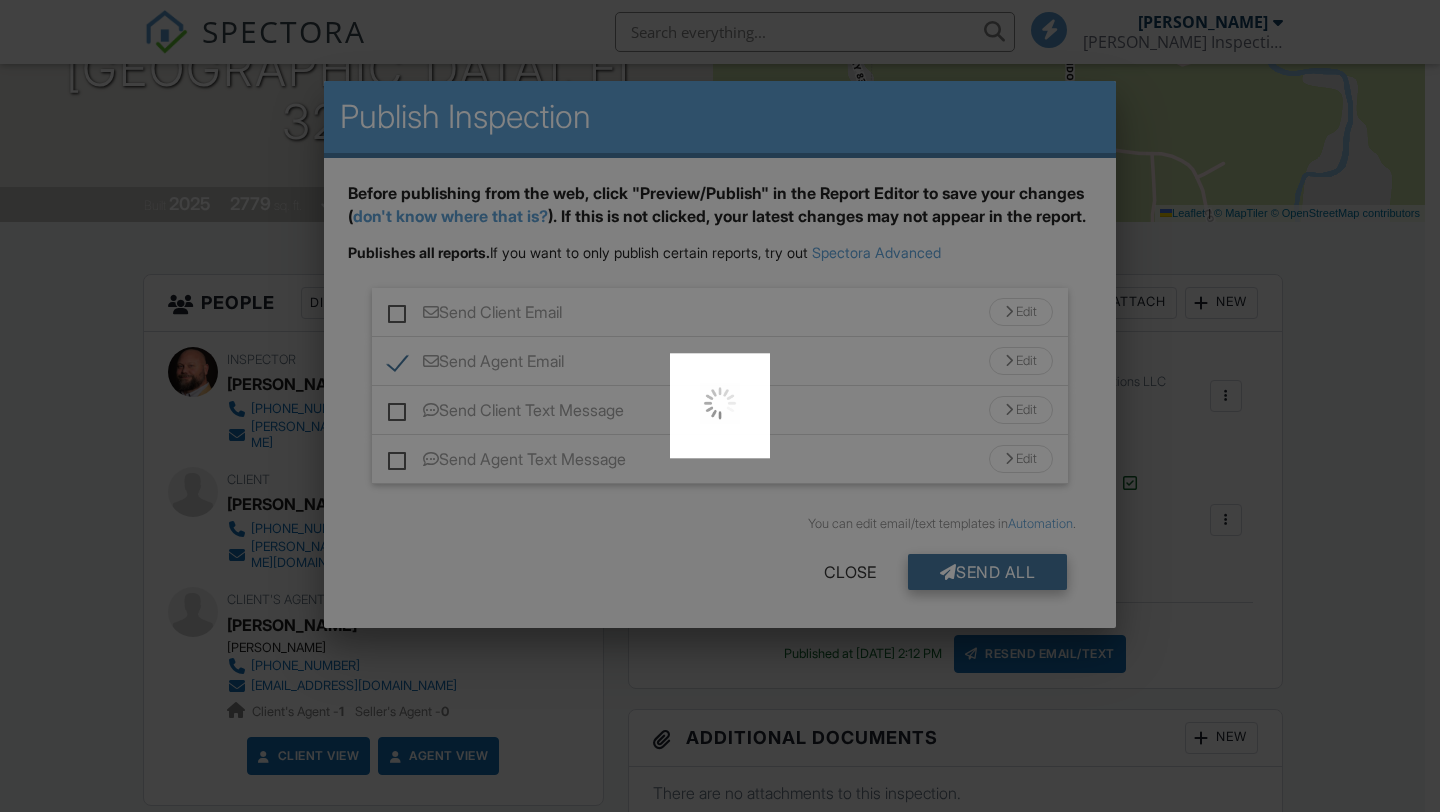 scroll, scrollTop: 332, scrollLeft: 0, axis: vertical 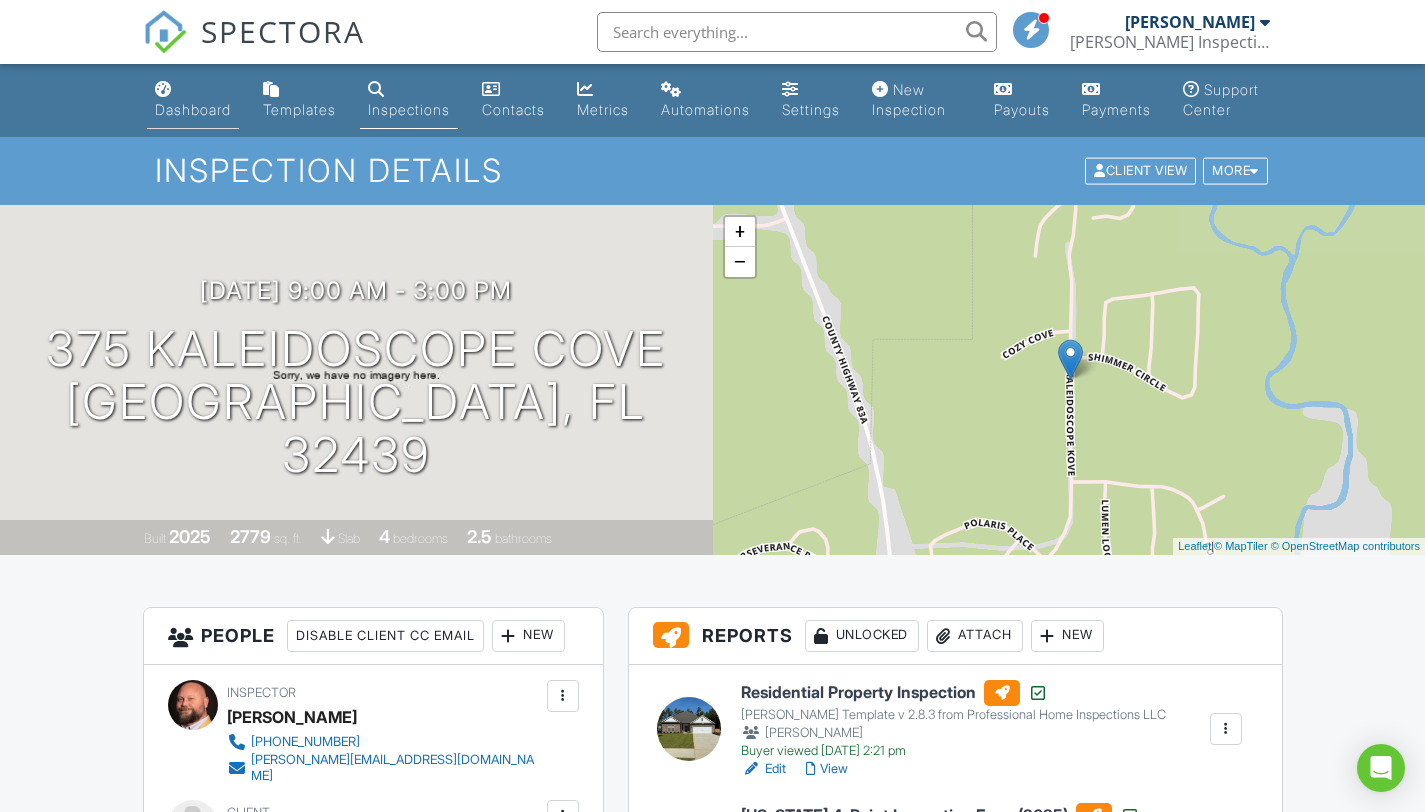 click on "Dashboard" at bounding box center (193, 109) 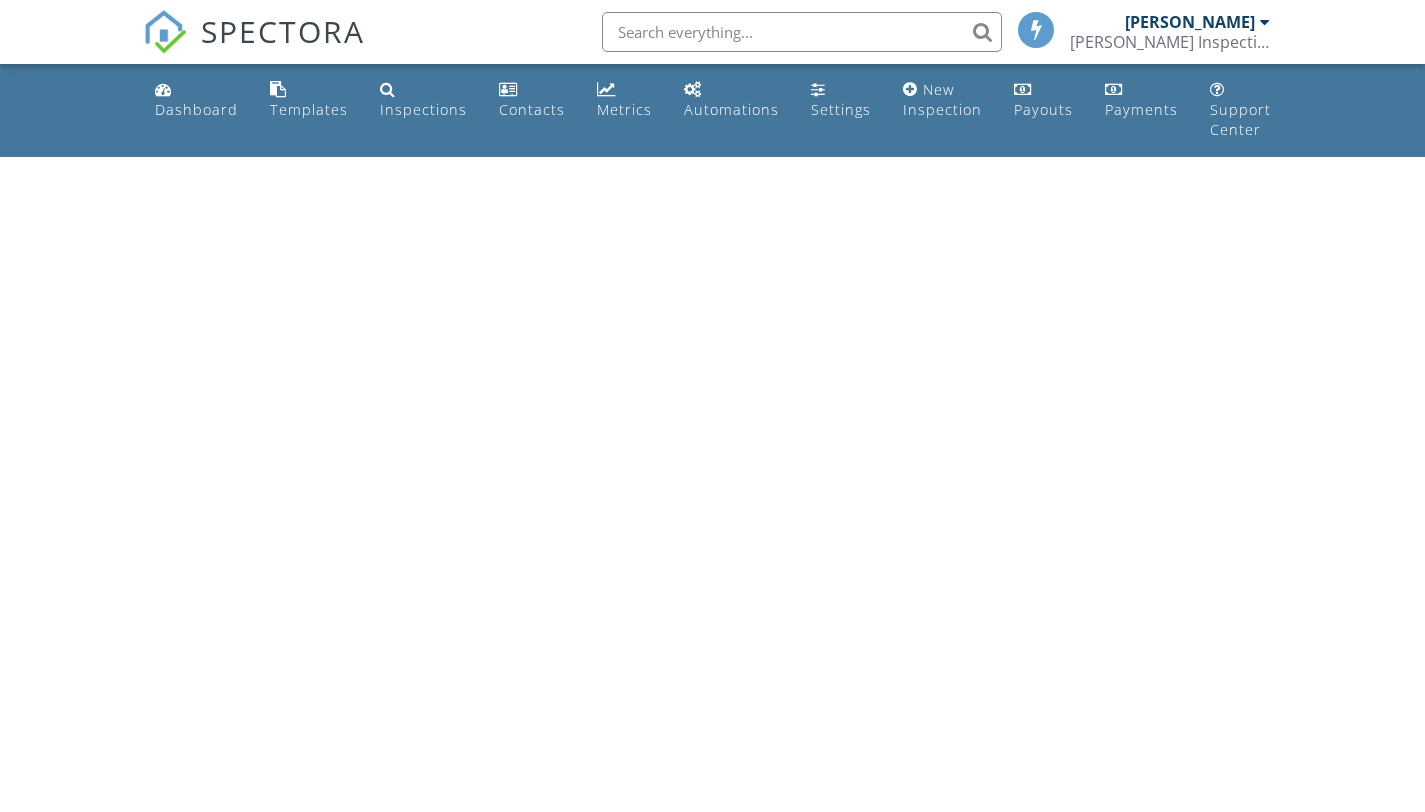 scroll, scrollTop: 0, scrollLeft: 0, axis: both 